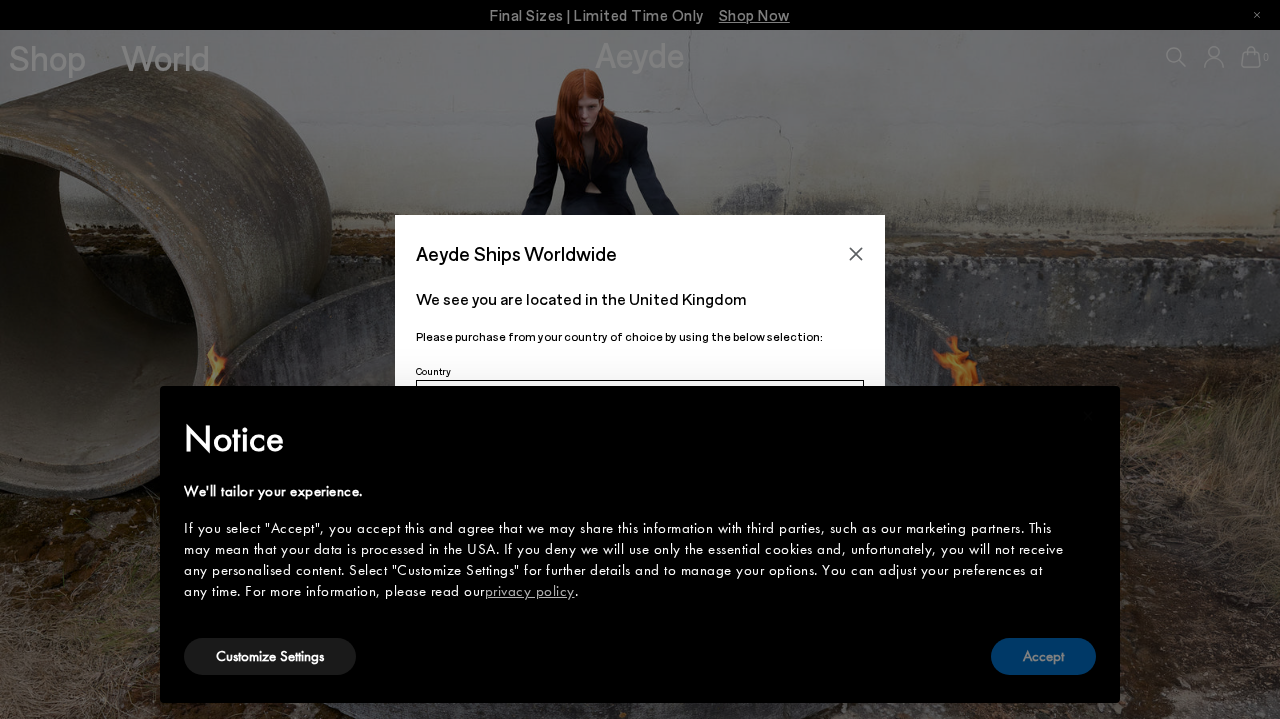 scroll, scrollTop: 0, scrollLeft: 0, axis: both 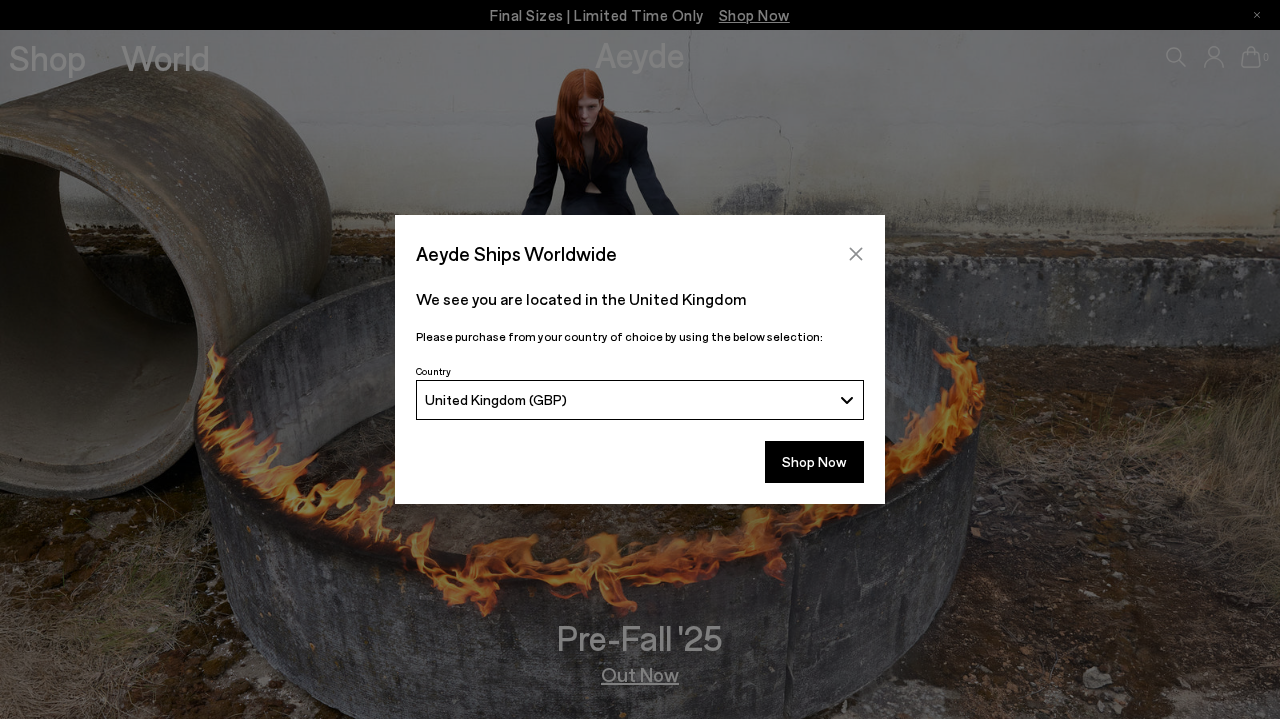 click 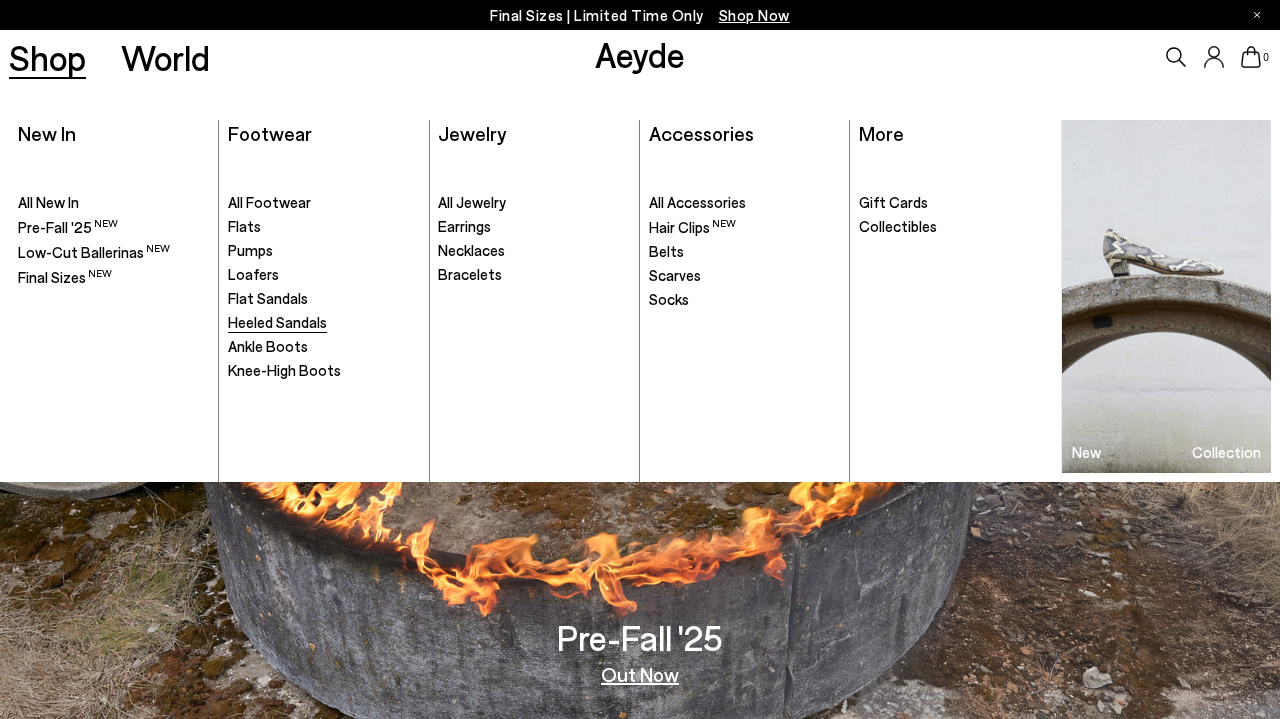 click on "Heeled Sandals" at bounding box center [277, 322] 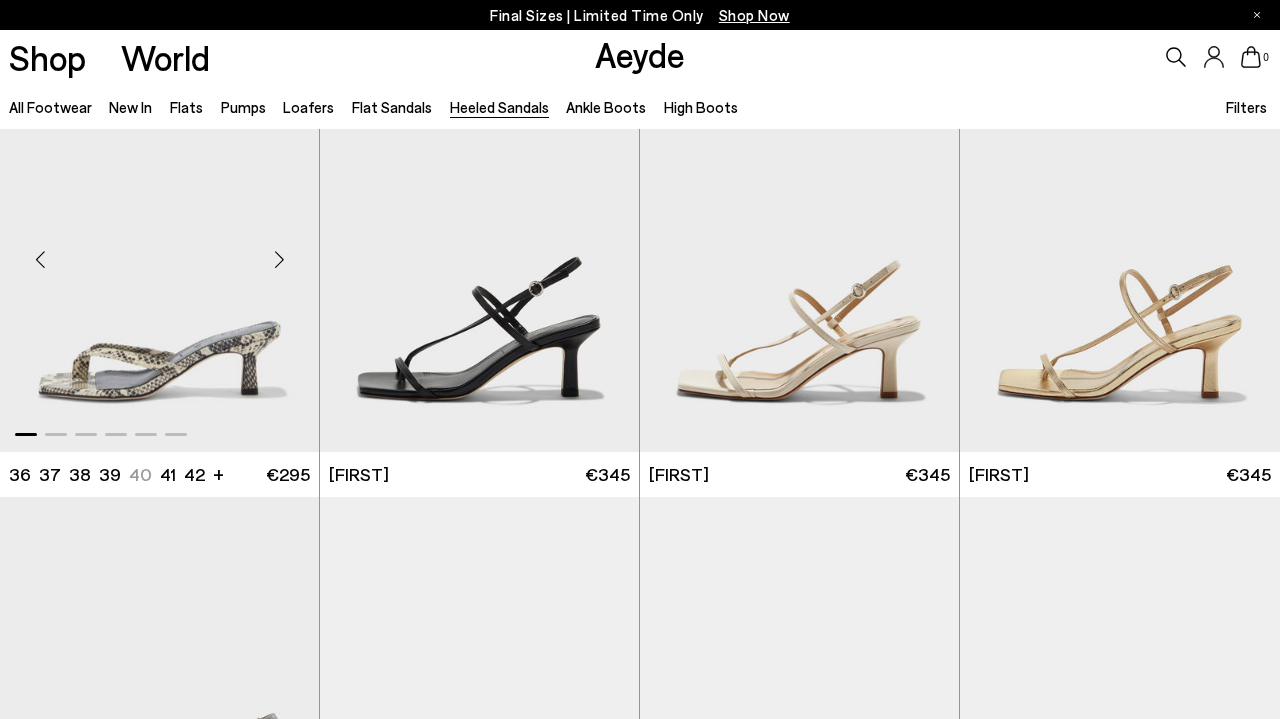 scroll, scrollTop: 526, scrollLeft: 0, axis: vertical 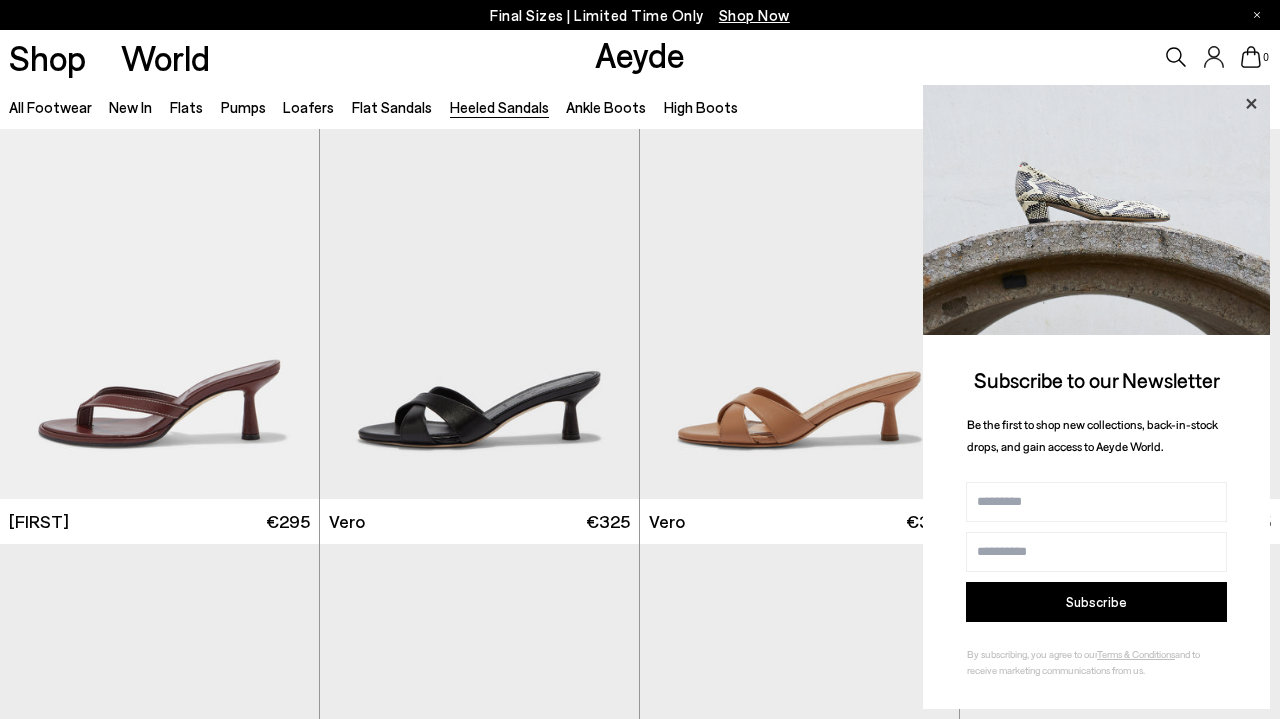 click 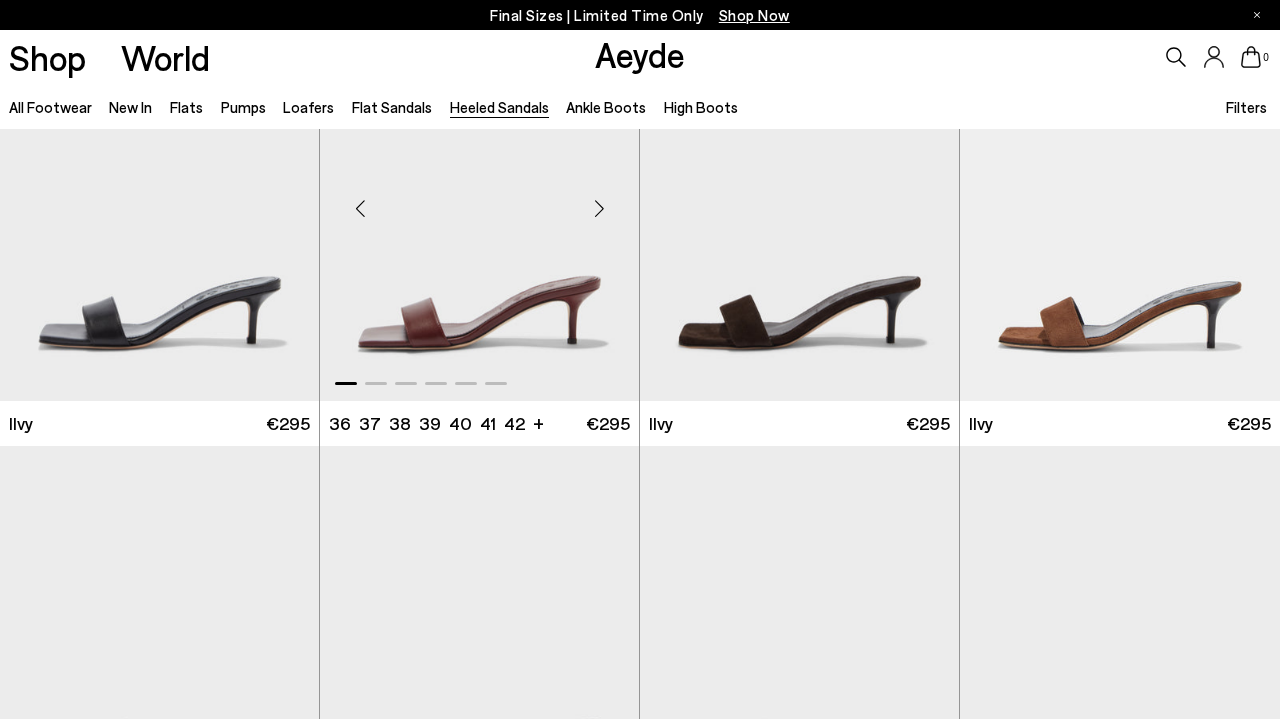 scroll, scrollTop: 3258, scrollLeft: 0, axis: vertical 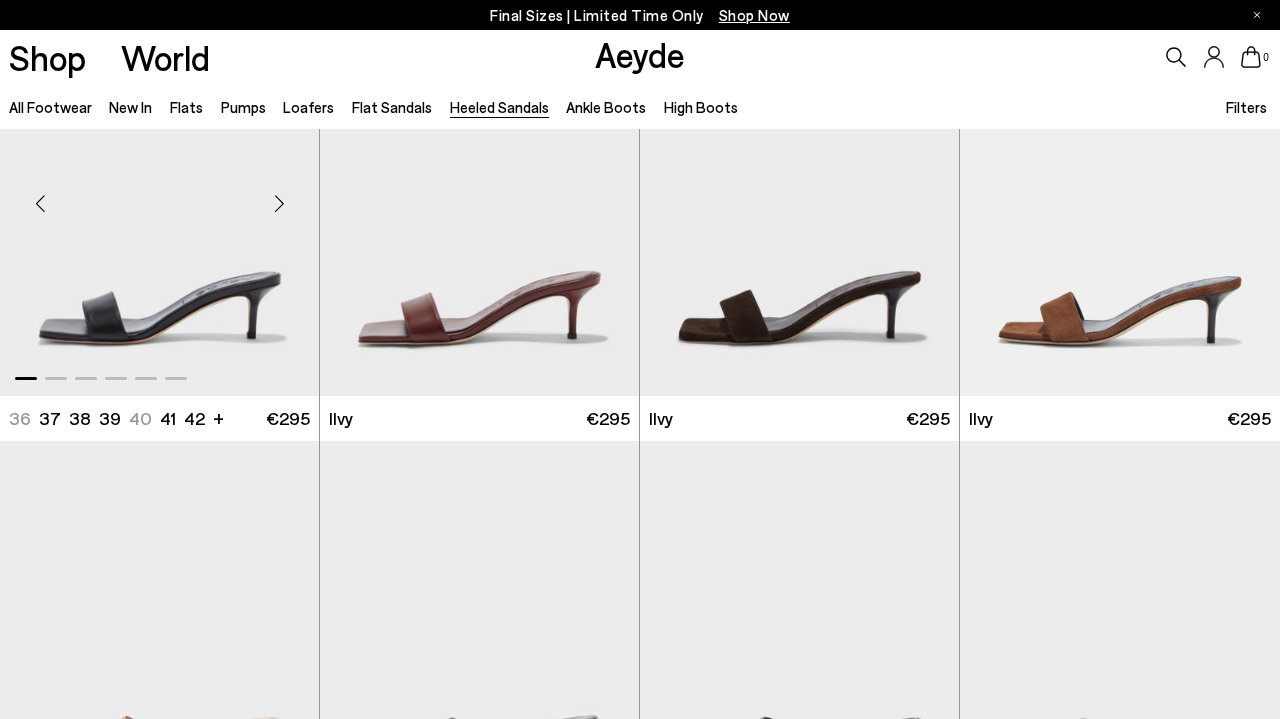 click at bounding box center (159, 195) 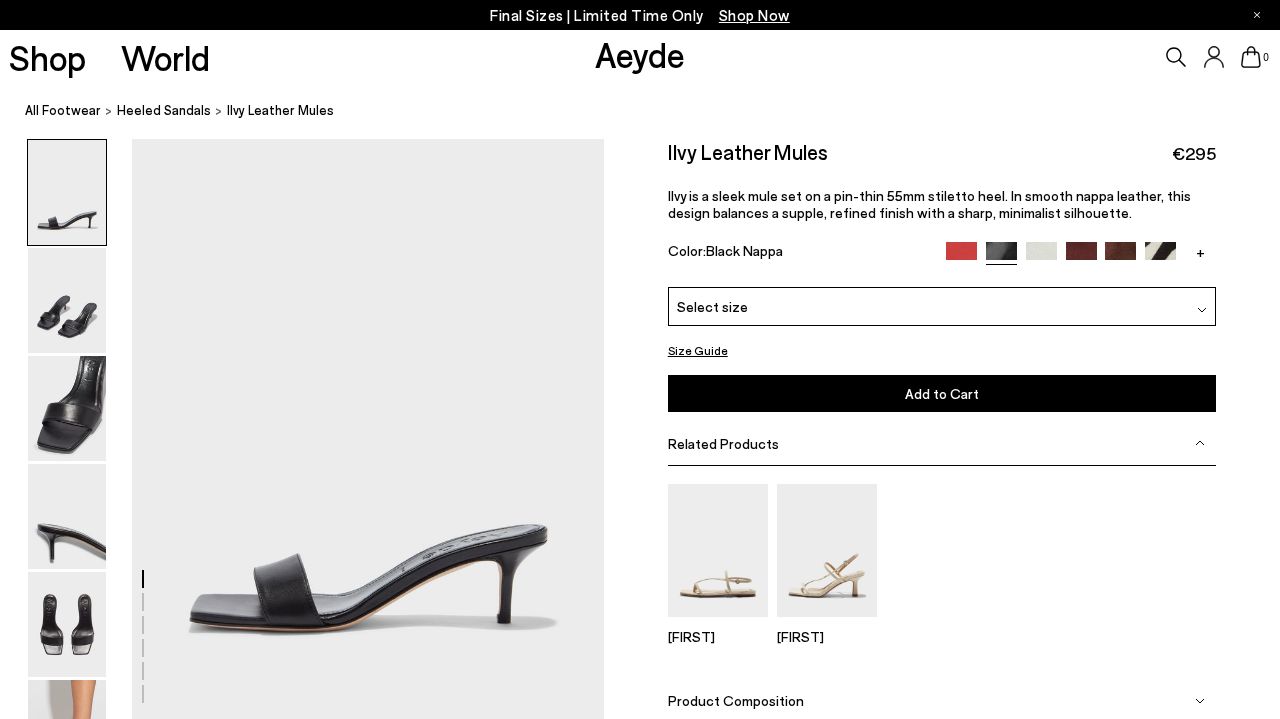 scroll, scrollTop: 0, scrollLeft: 0, axis: both 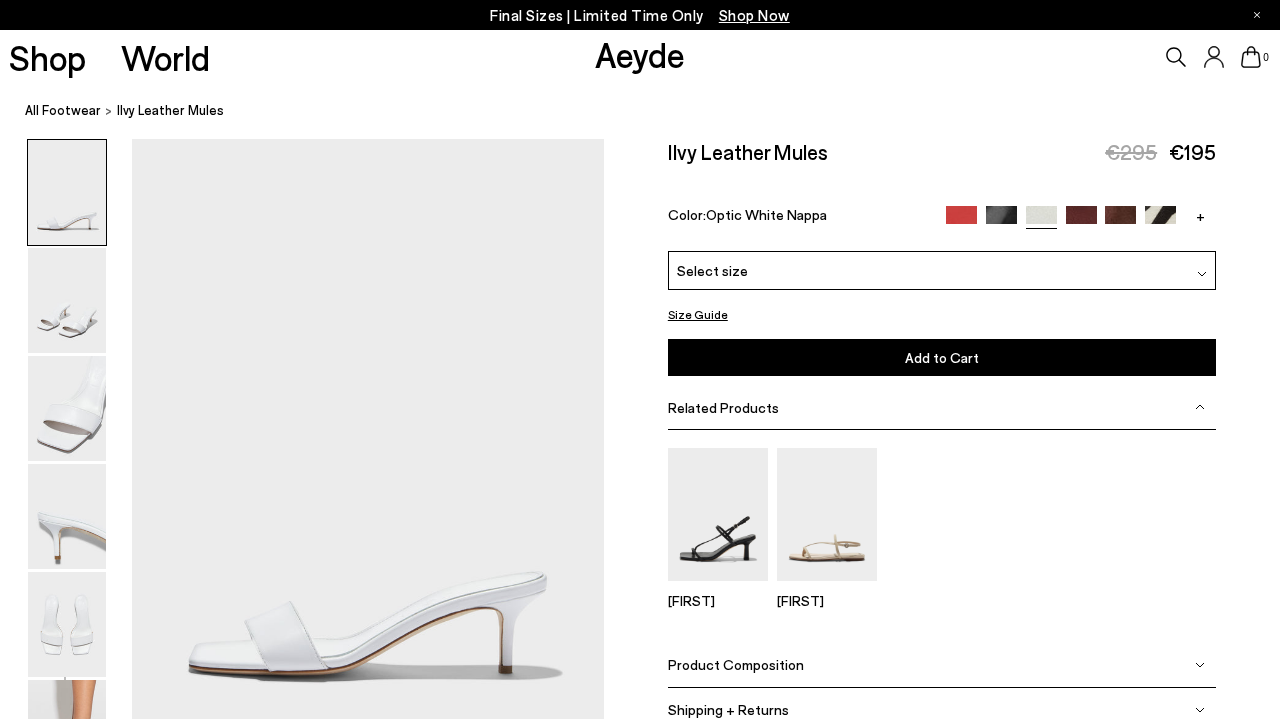 click on "Select size" at bounding box center (942, 270) 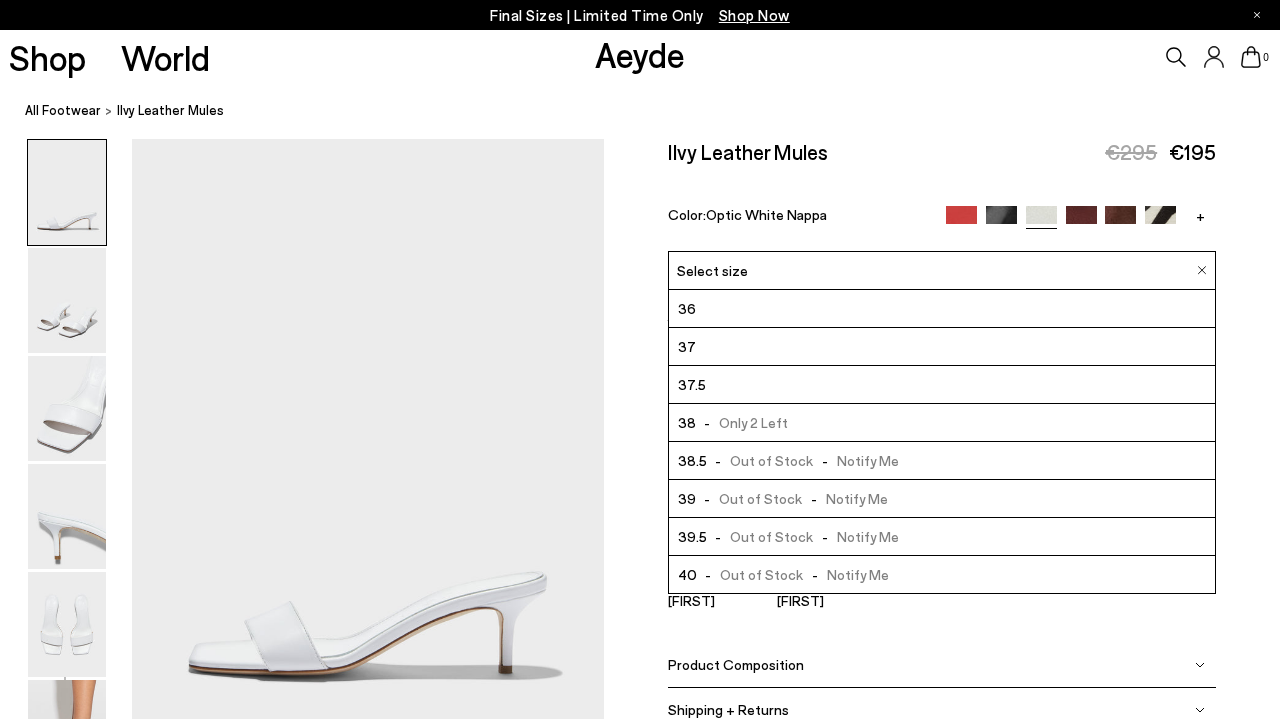 click at bounding box center [1001, 221] 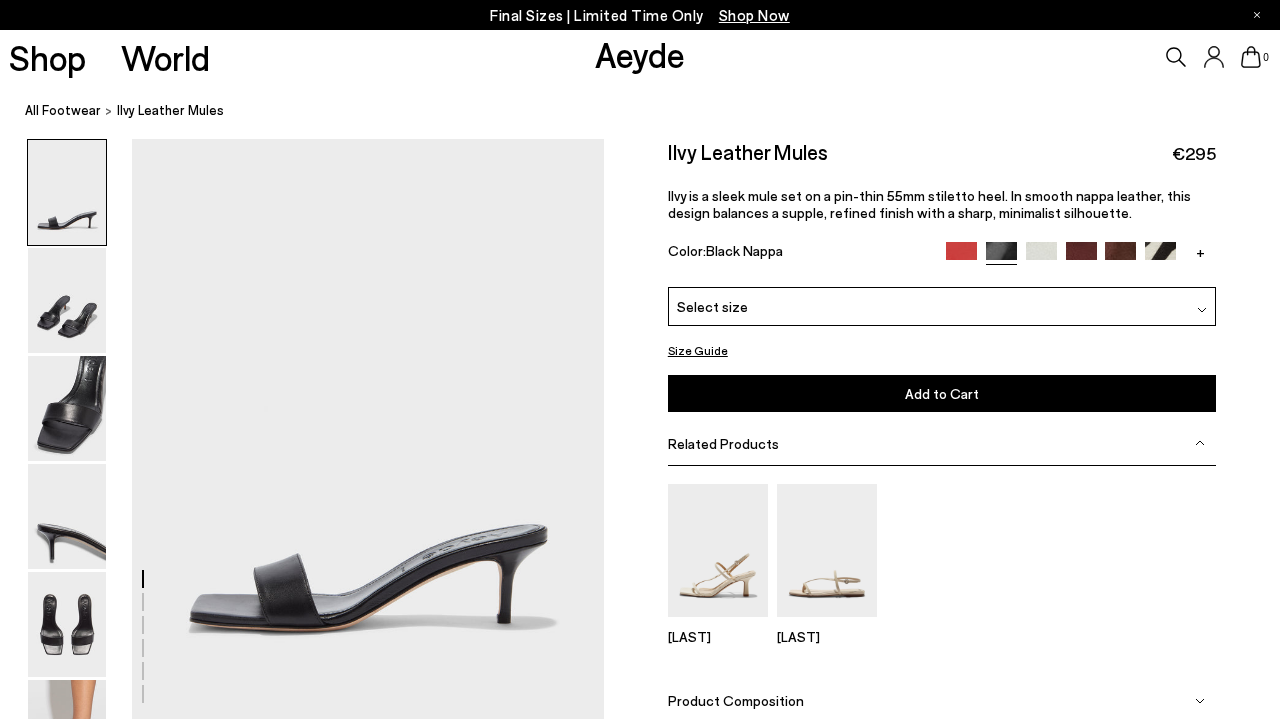 scroll, scrollTop: 0, scrollLeft: 0, axis: both 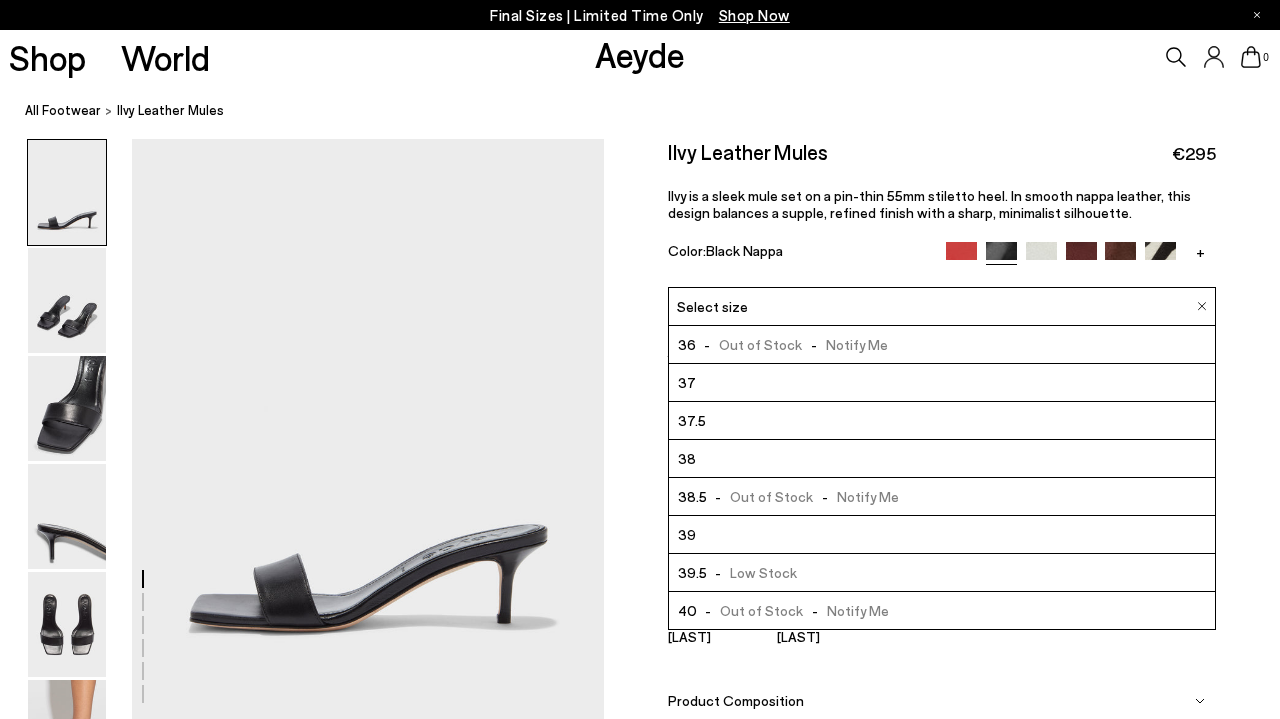 click on "37.5" at bounding box center (942, 421) 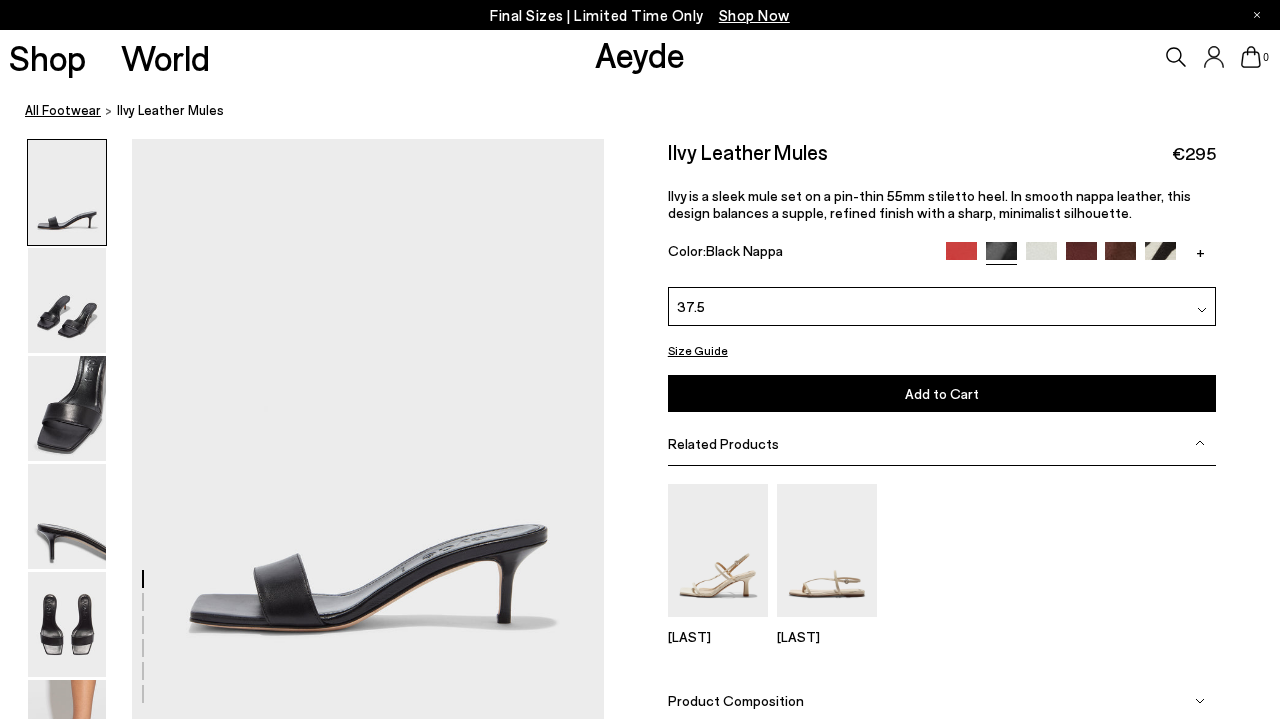 click on "All Footwear" at bounding box center (63, 110) 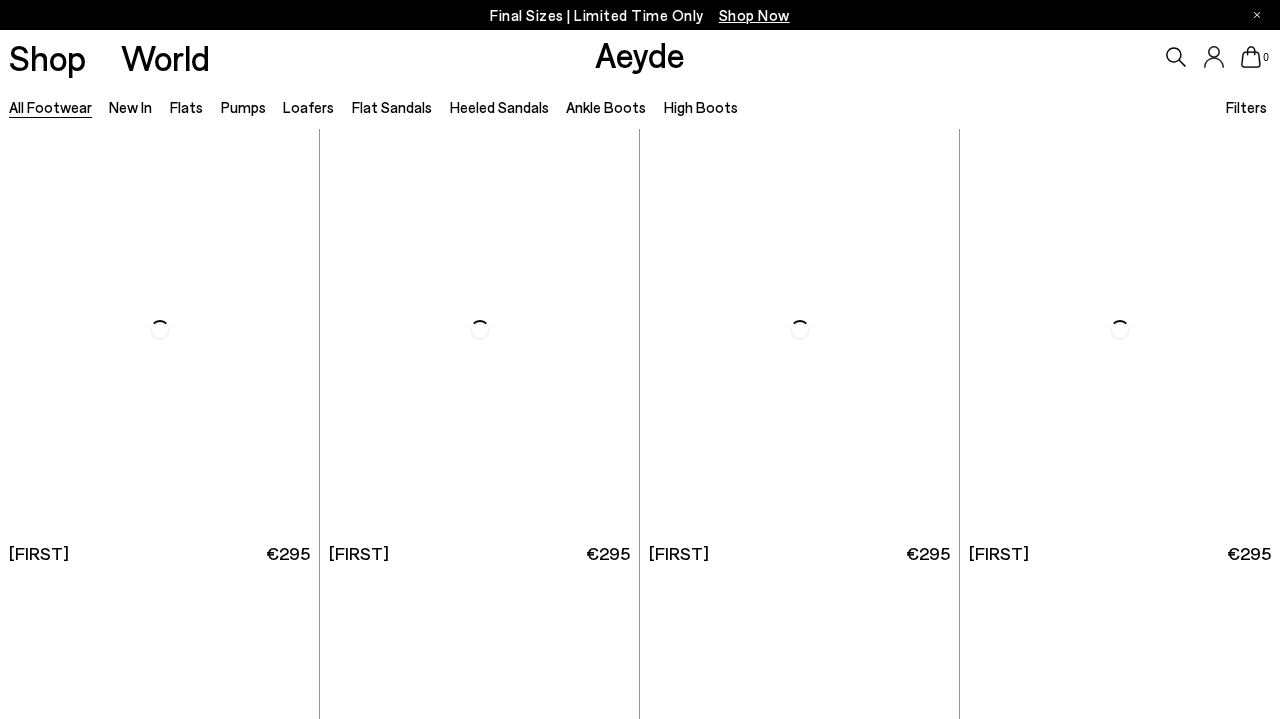 scroll, scrollTop: 0, scrollLeft: 0, axis: both 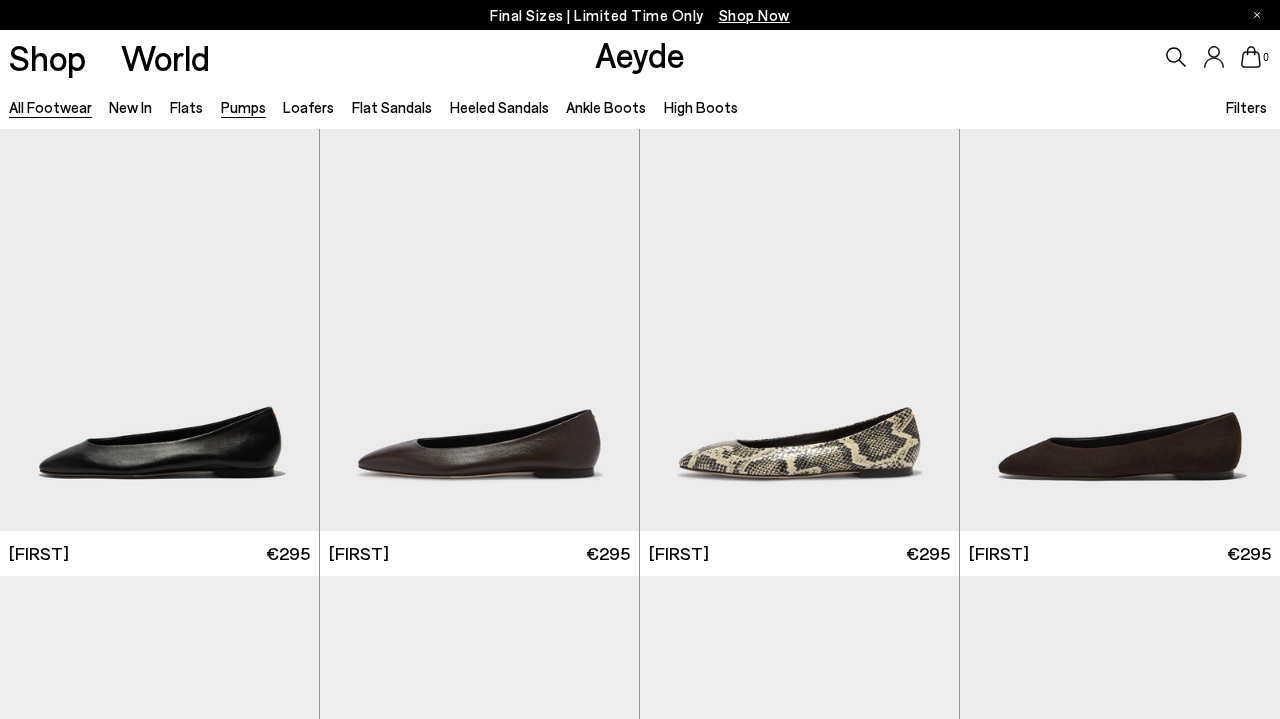 click on "Pumps" at bounding box center [243, 107] 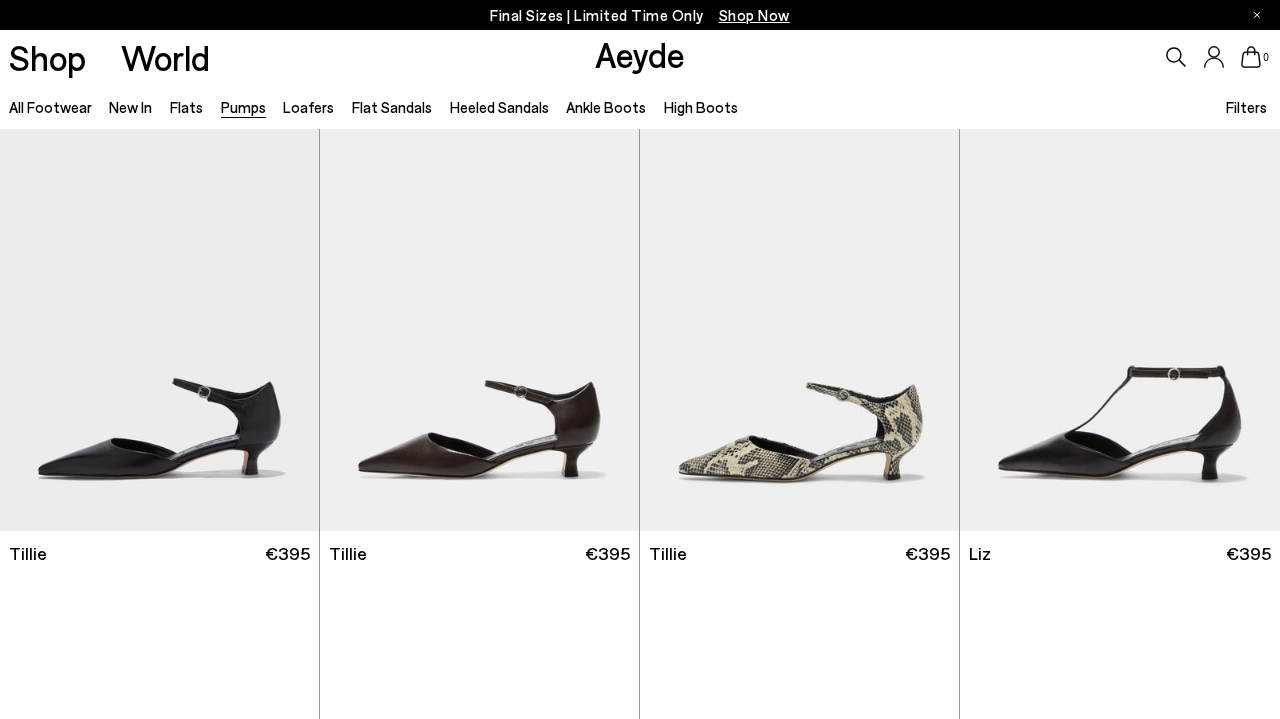 scroll, scrollTop: 0, scrollLeft: 0, axis: both 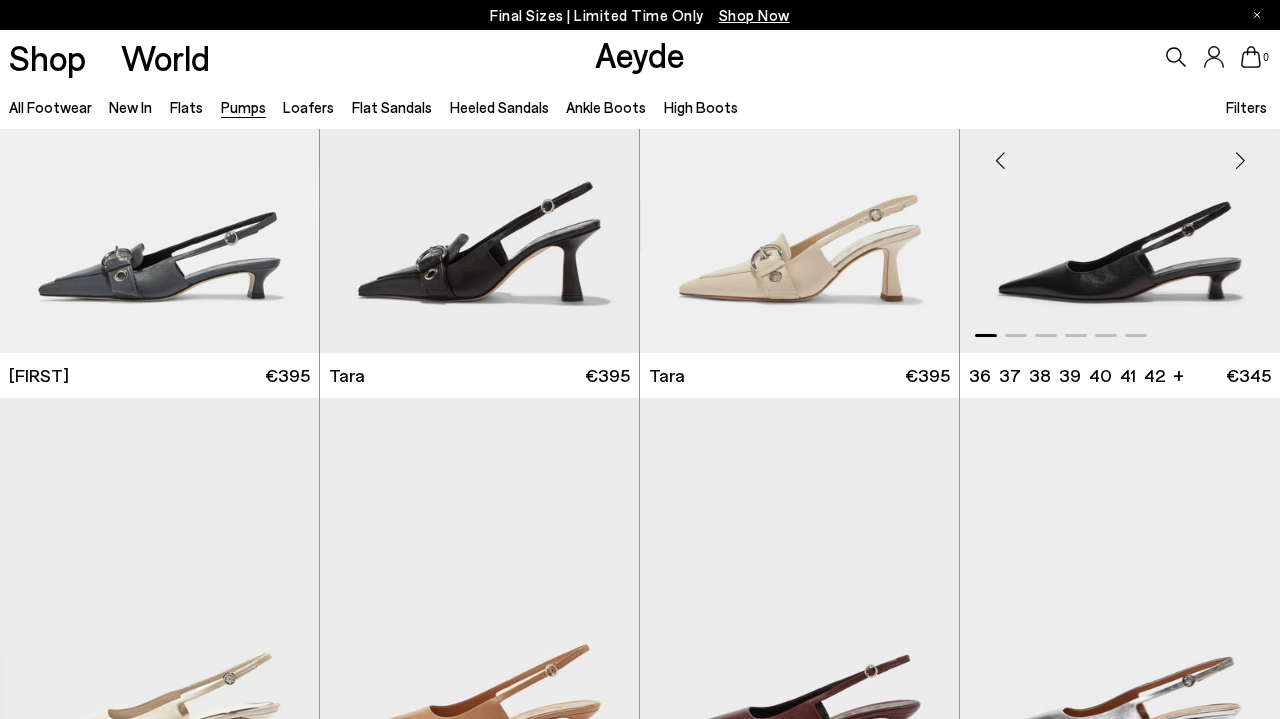 click at bounding box center (1120, 152) 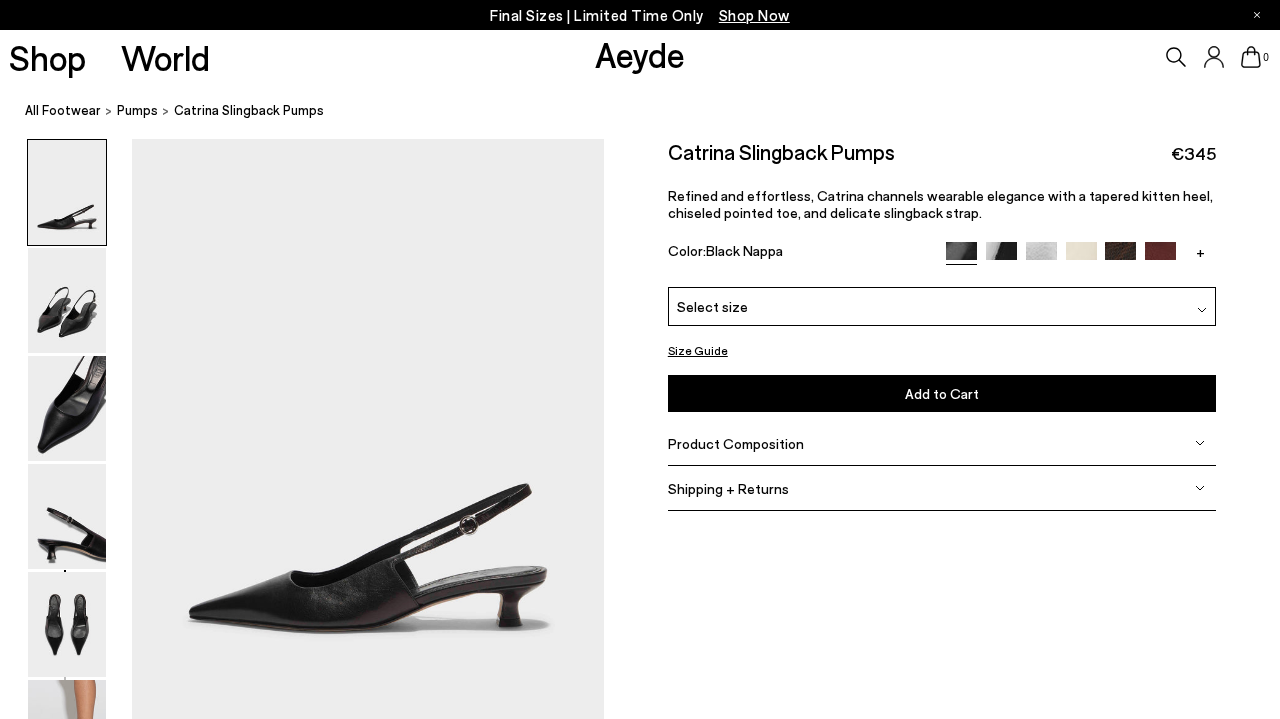 scroll, scrollTop: 0, scrollLeft: 0, axis: both 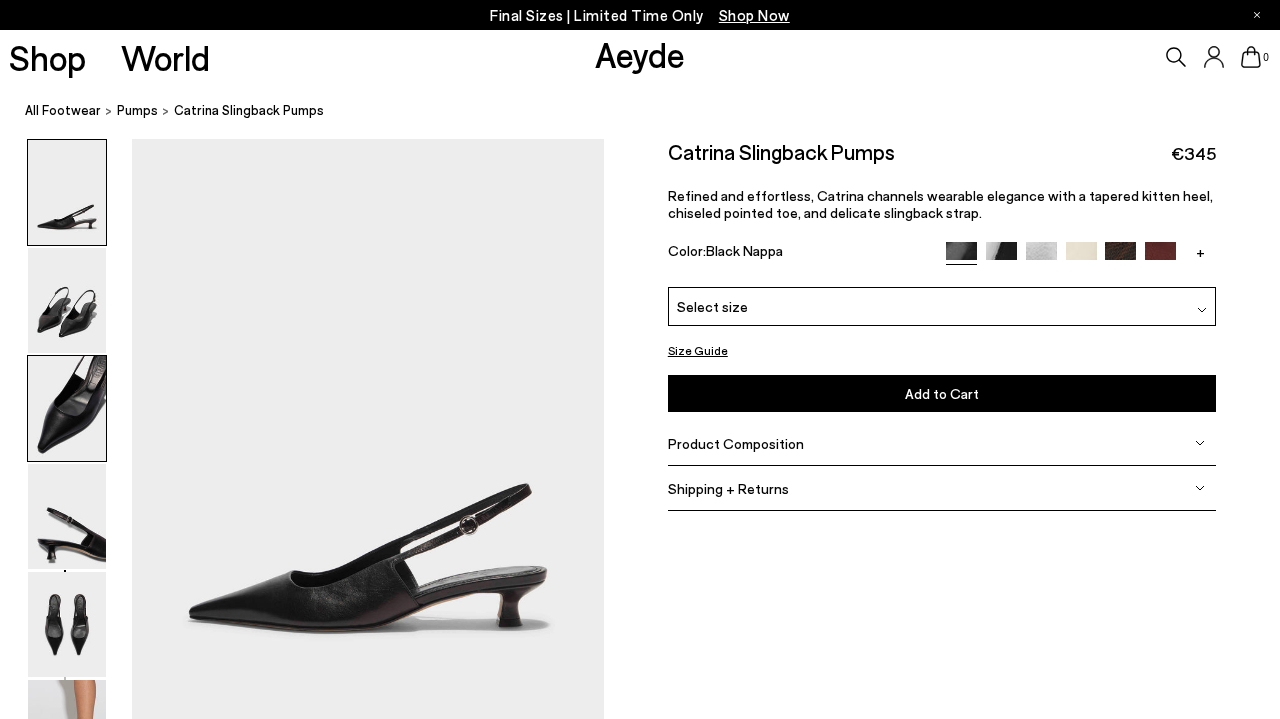click at bounding box center [67, 408] 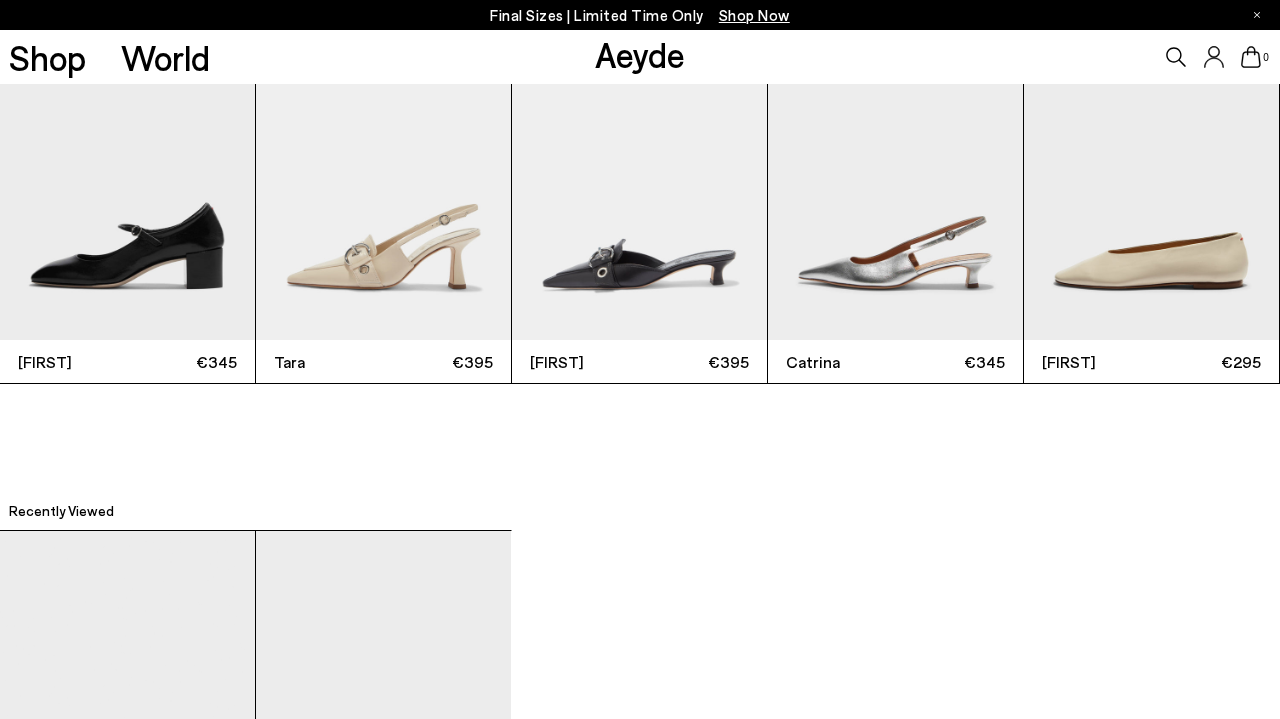 scroll, scrollTop: 4025, scrollLeft: 0, axis: vertical 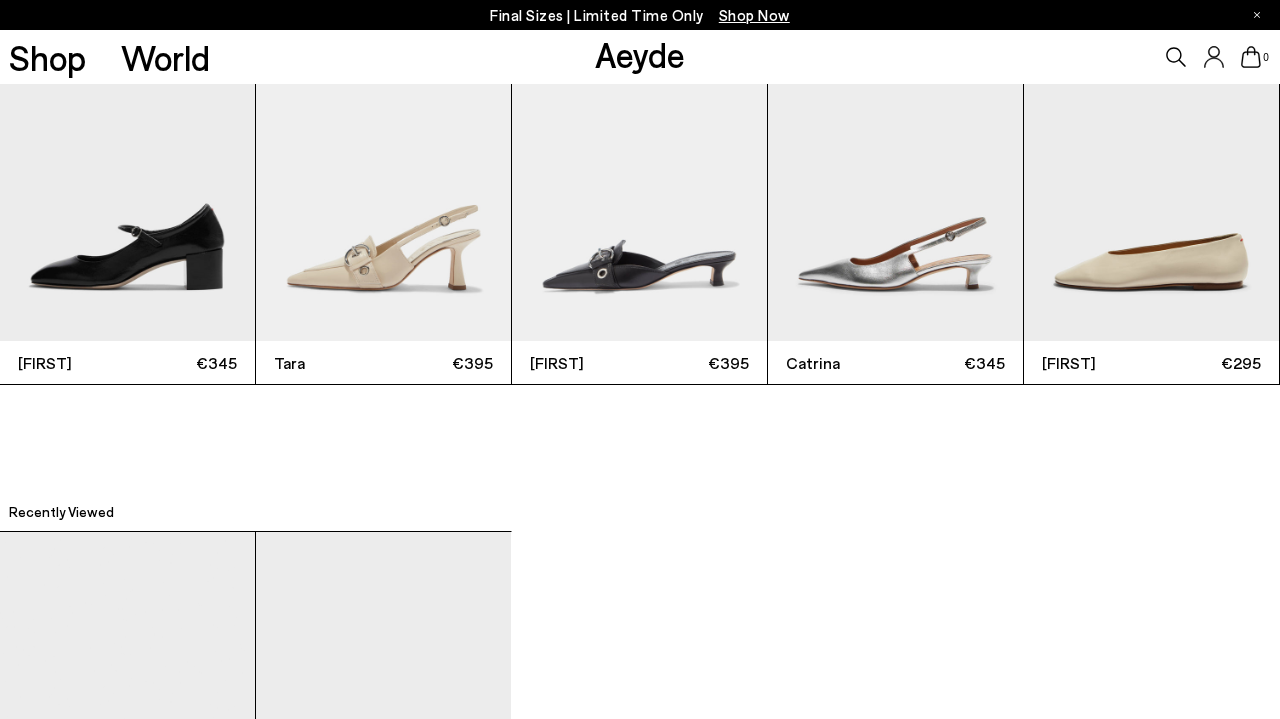 click at bounding box center [383, 171] 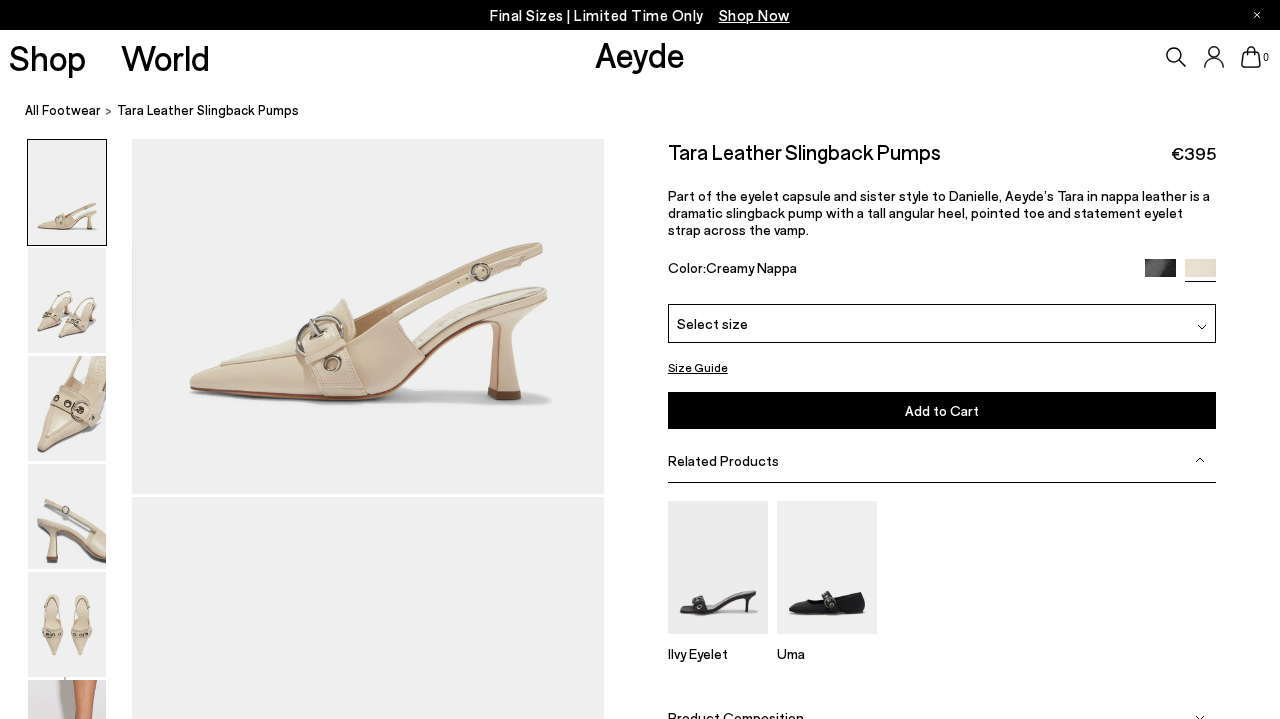 scroll, scrollTop: 277, scrollLeft: 0, axis: vertical 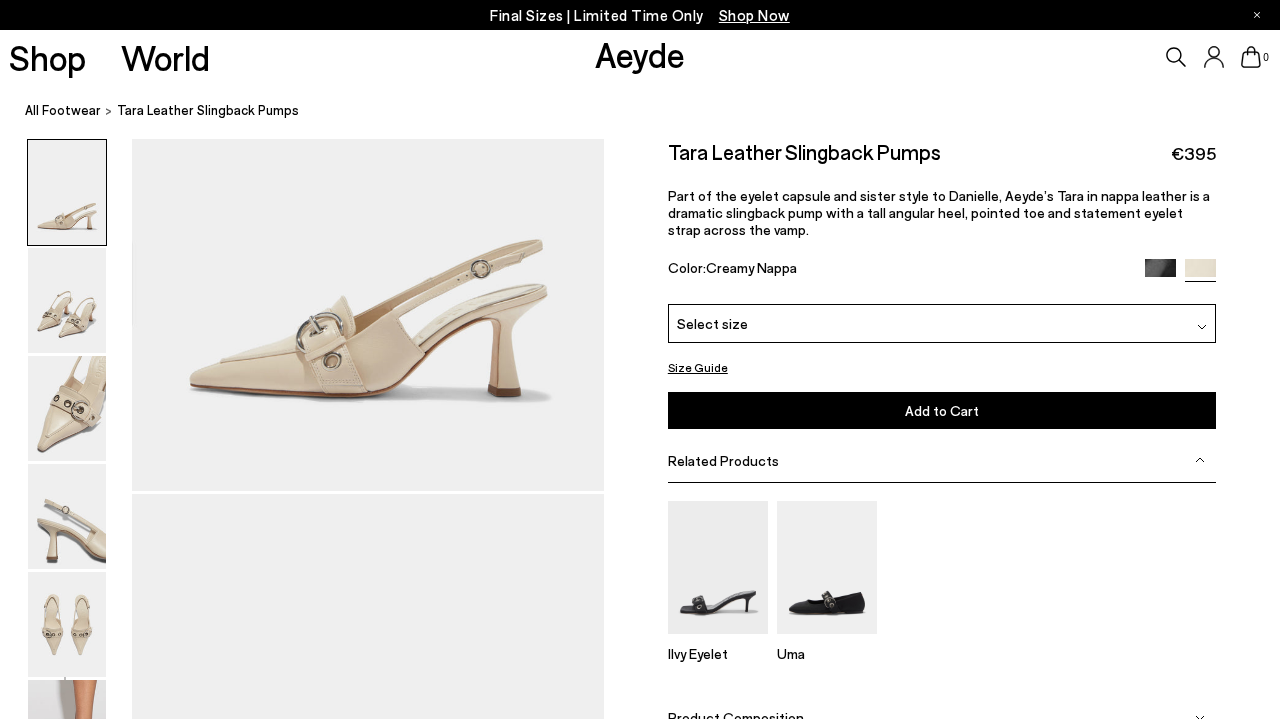 click at bounding box center [1160, 274] 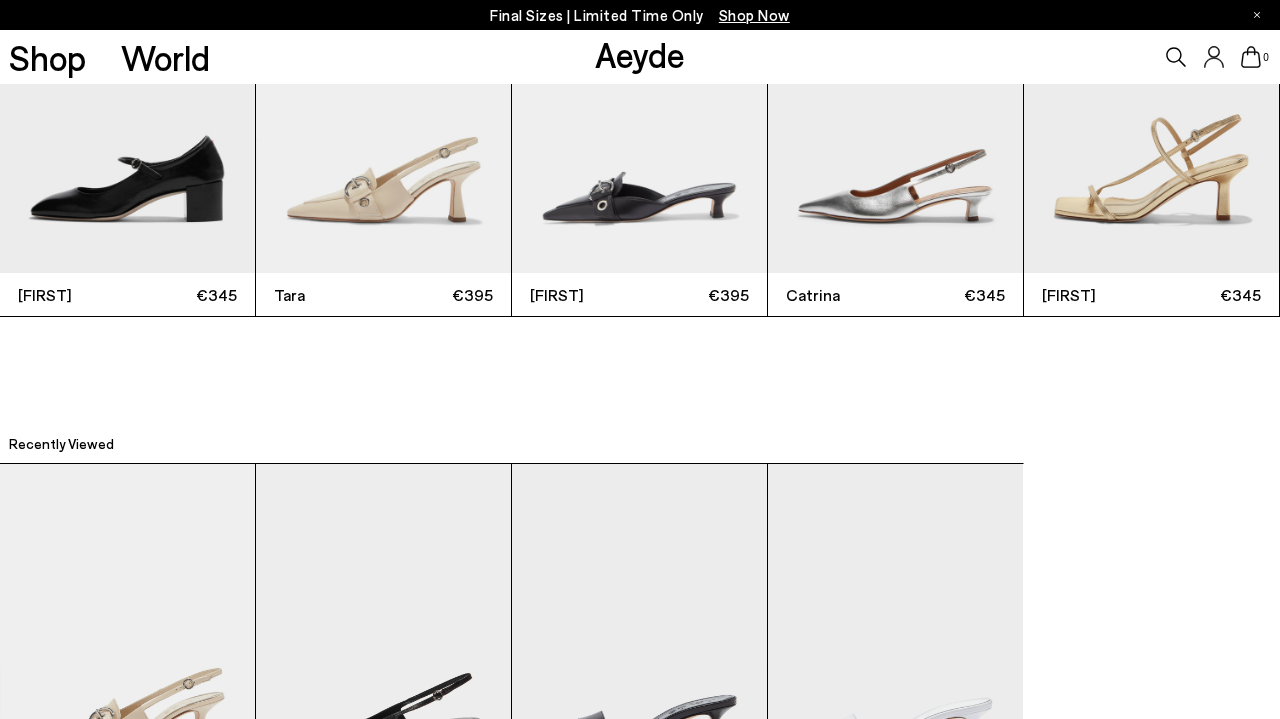 scroll, scrollTop: 4112, scrollLeft: 0, axis: vertical 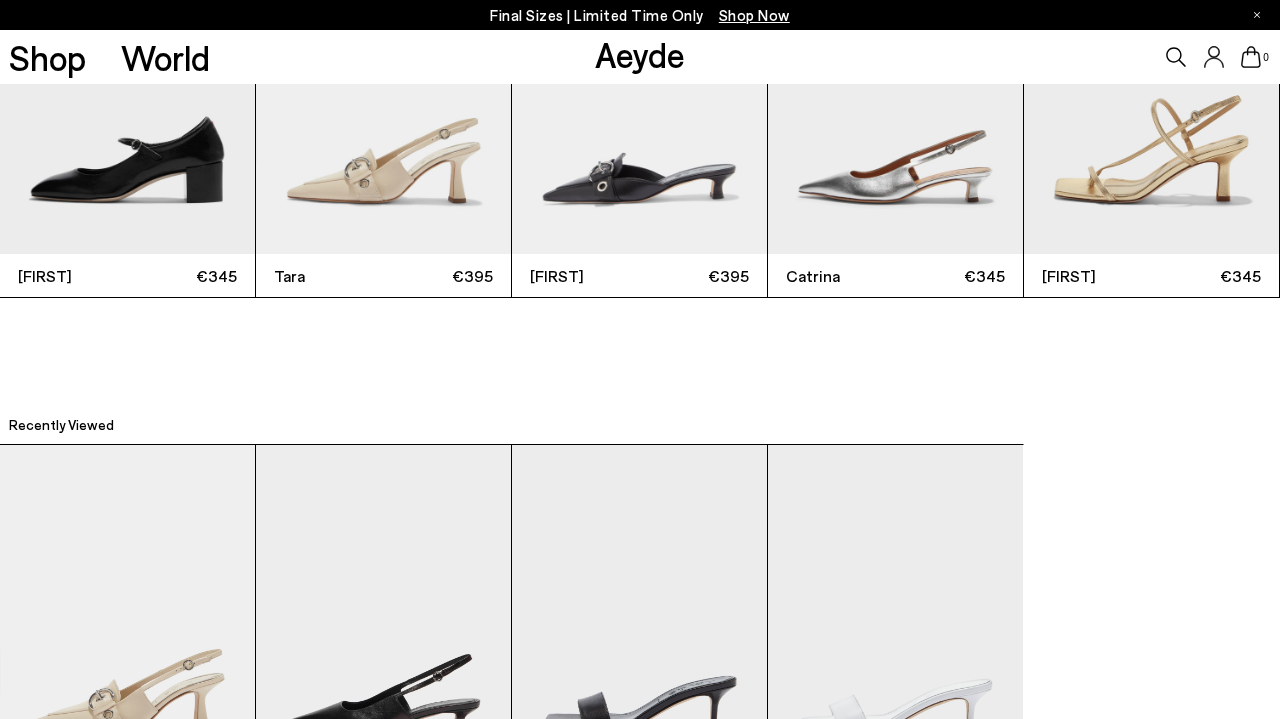 click at bounding box center (1151, 84) 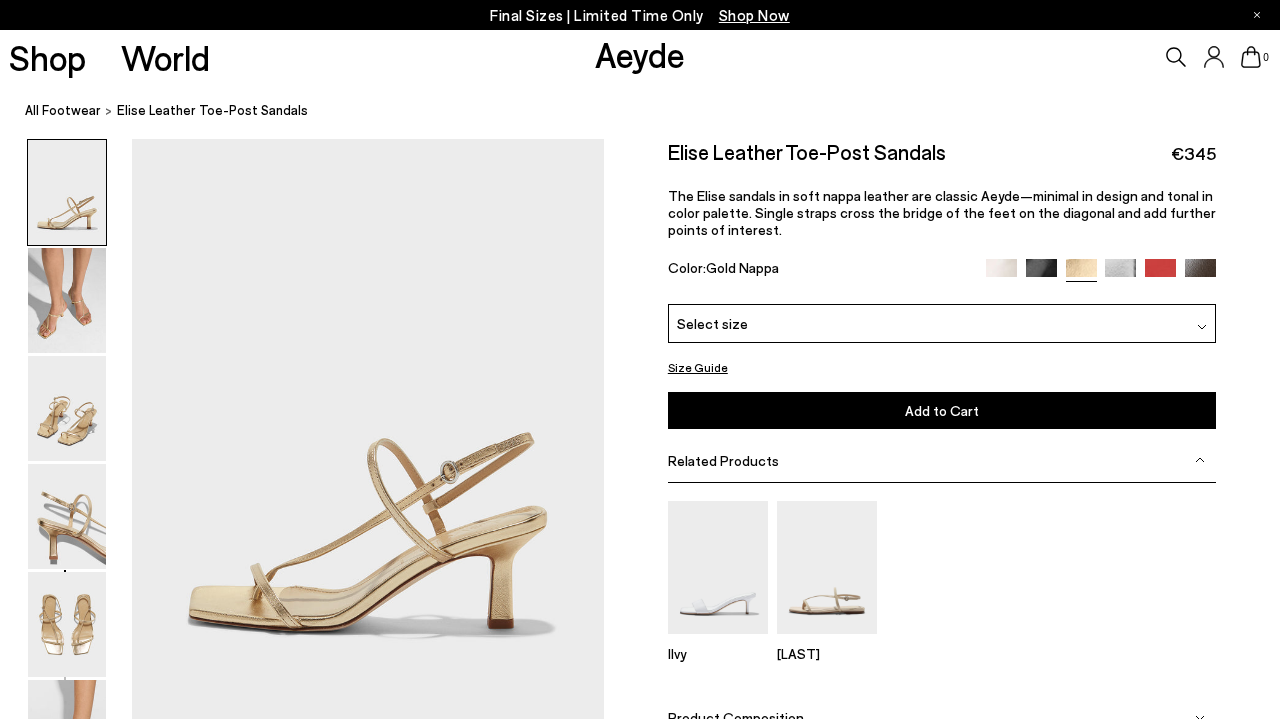scroll, scrollTop: 0, scrollLeft: 0, axis: both 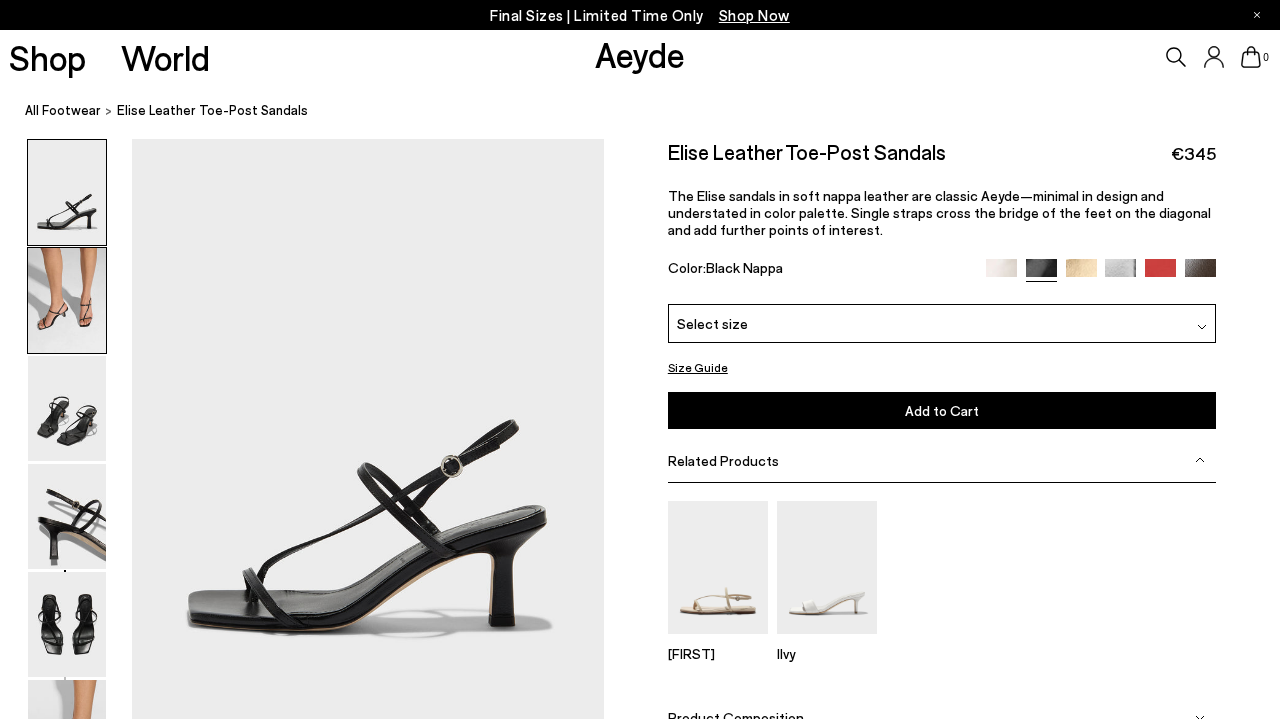 click at bounding box center (67, 300) 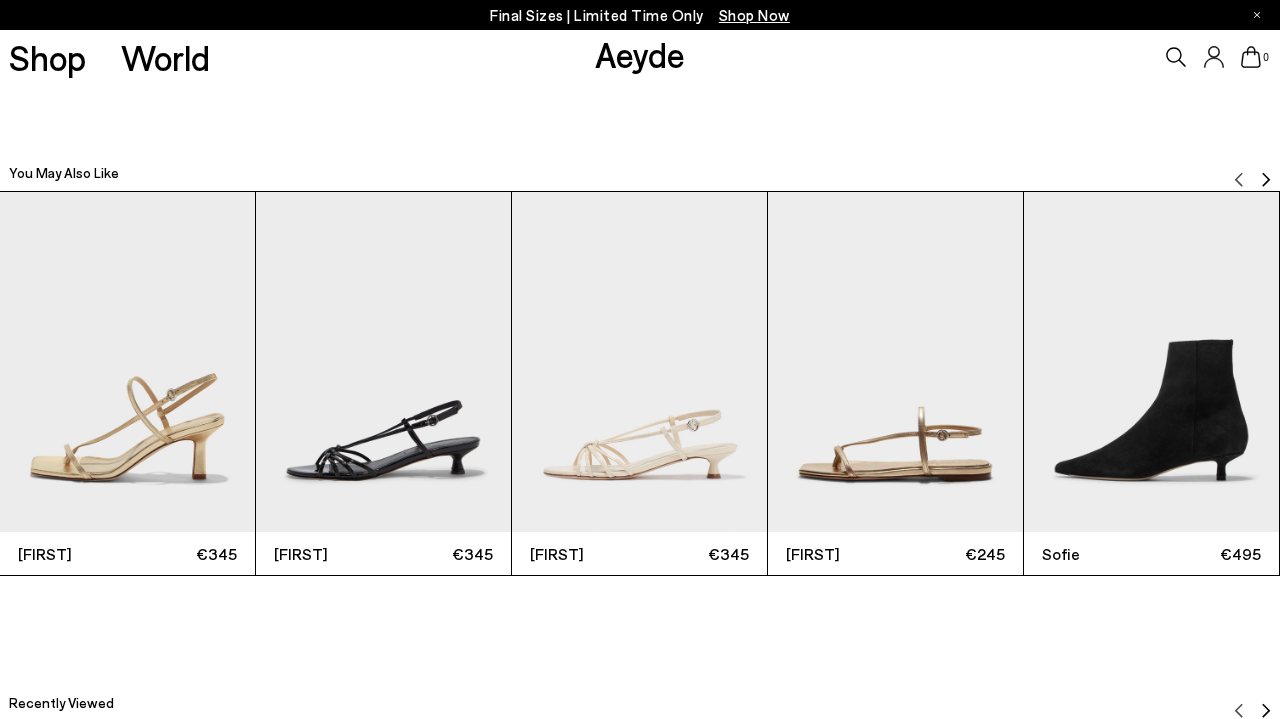 scroll, scrollTop: 3838, scrollLeft: 0, axis: vertical 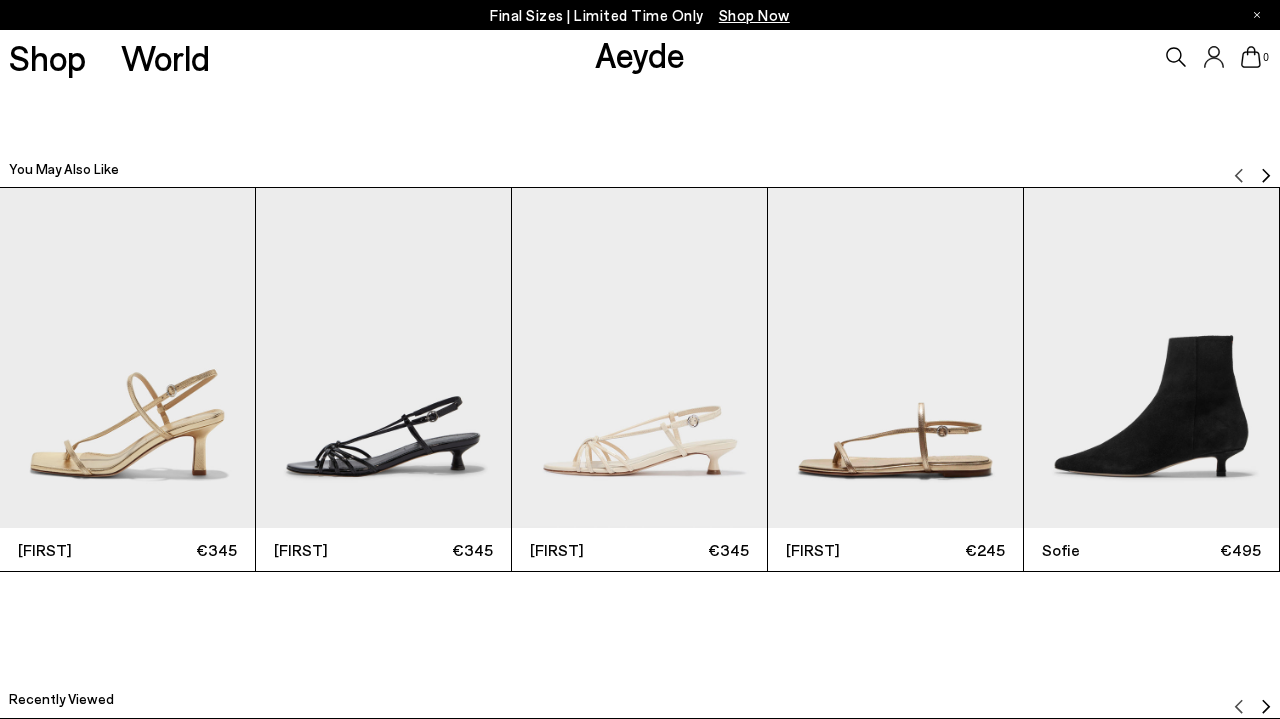 click at bounding box center (383, 358) 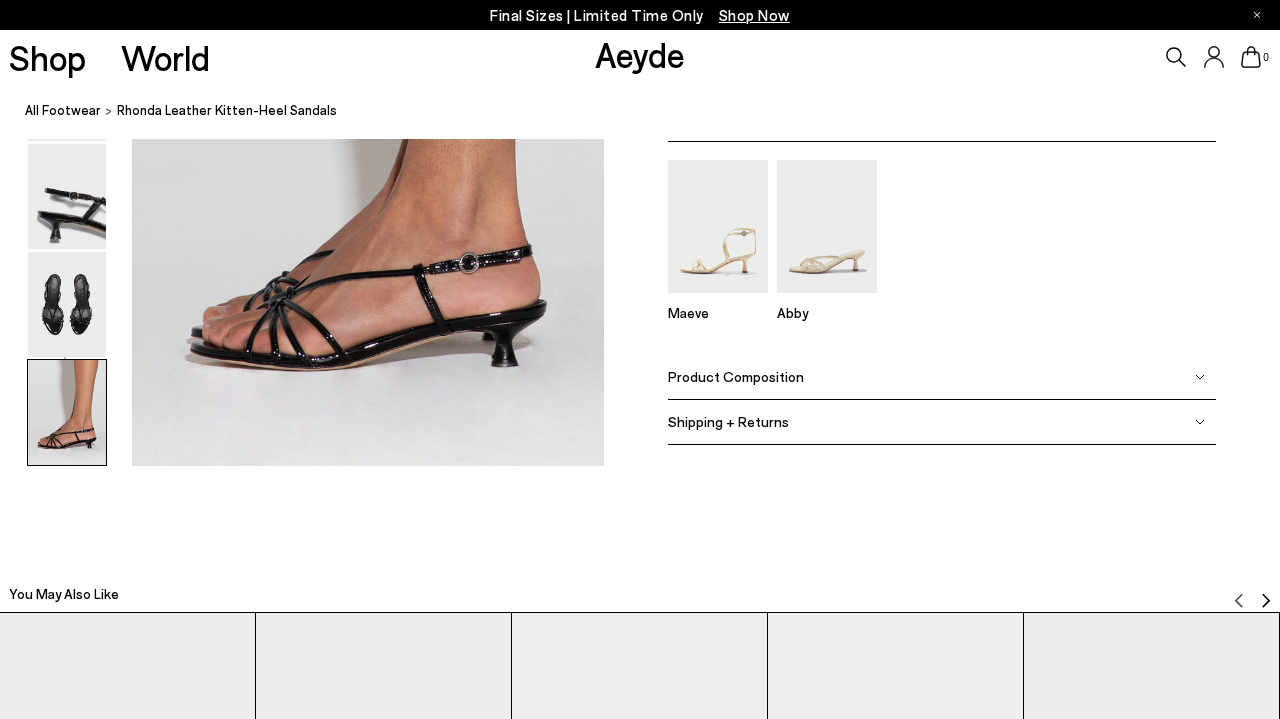 scroll, scrollTop: 3396, scrollLeft: 0, axis: vertical 